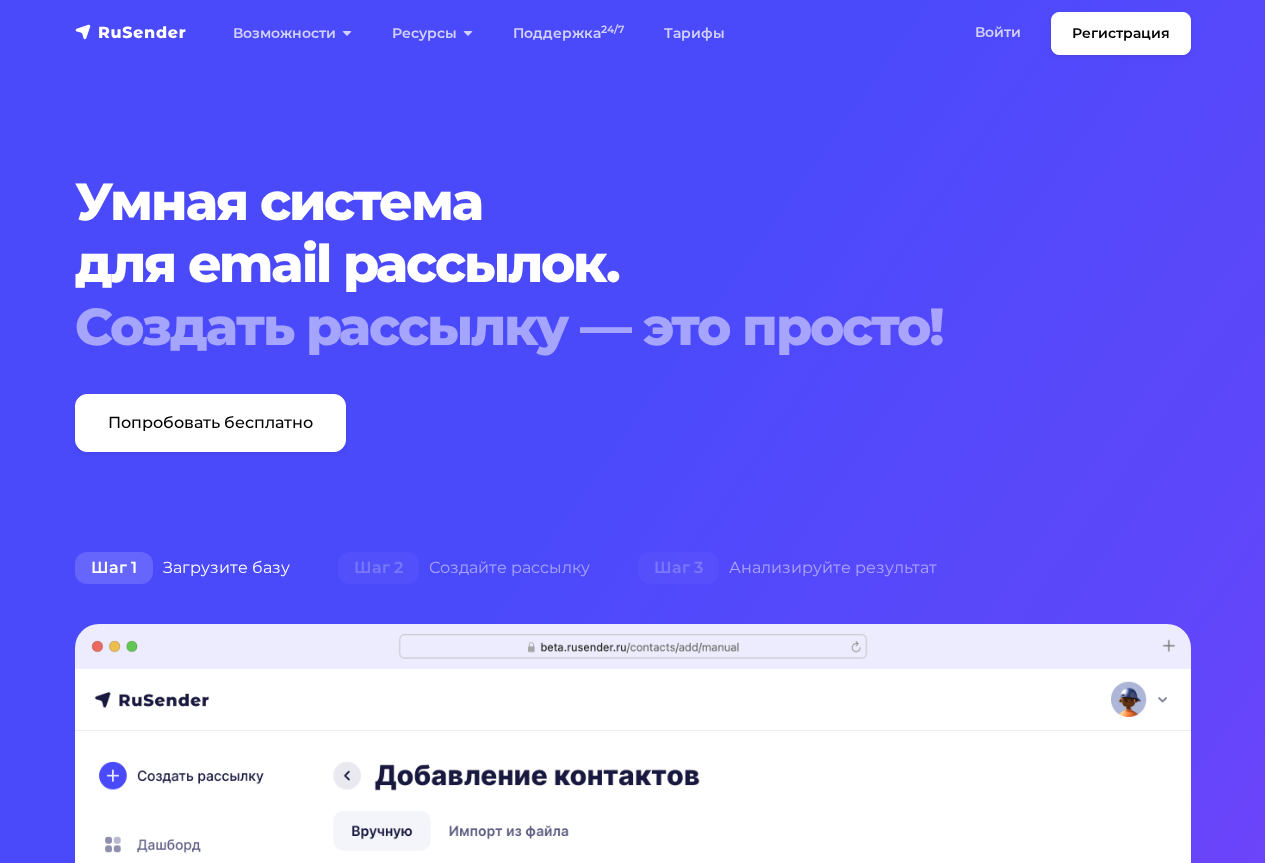 scroll, scrollTop: 0, scrollLeft: 0, axis: both 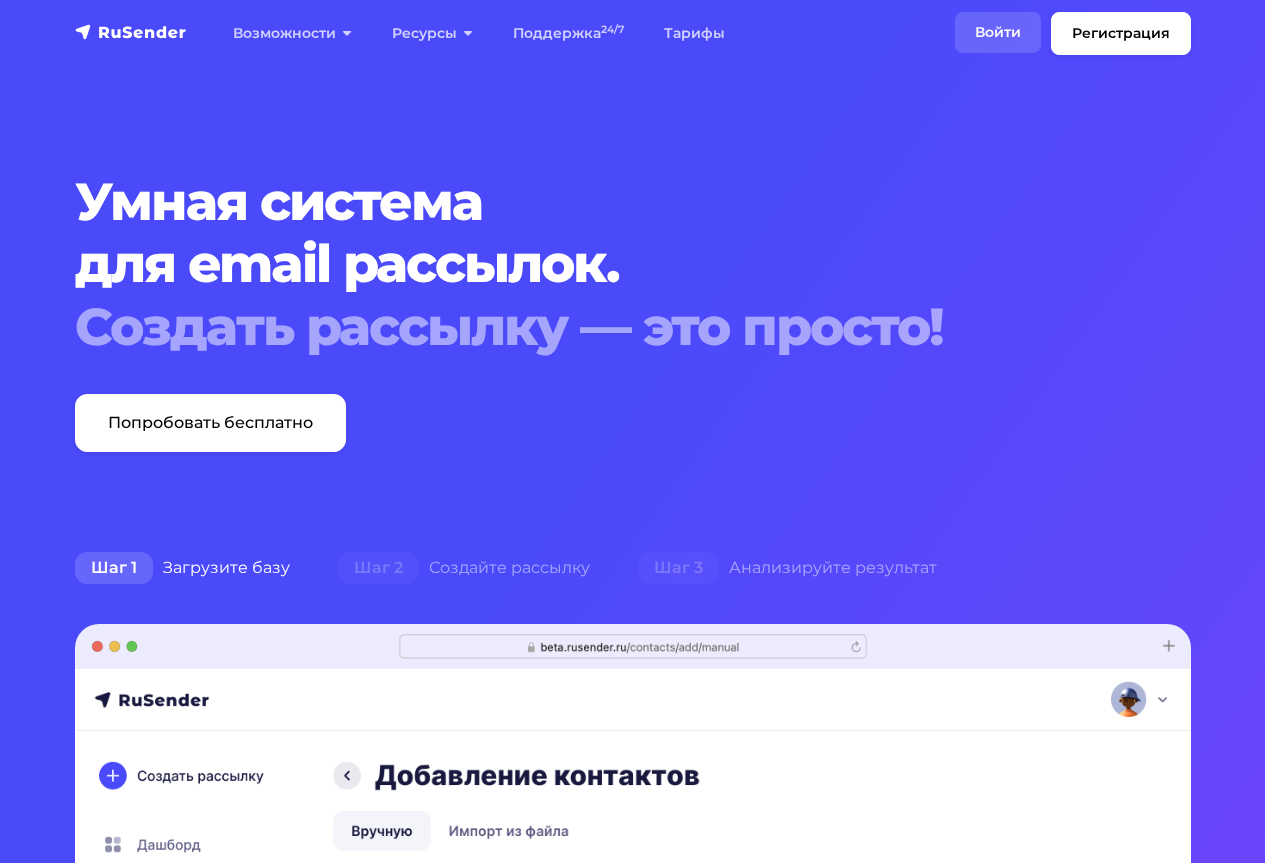 click on "Войти" at bounding box center [998, 32] 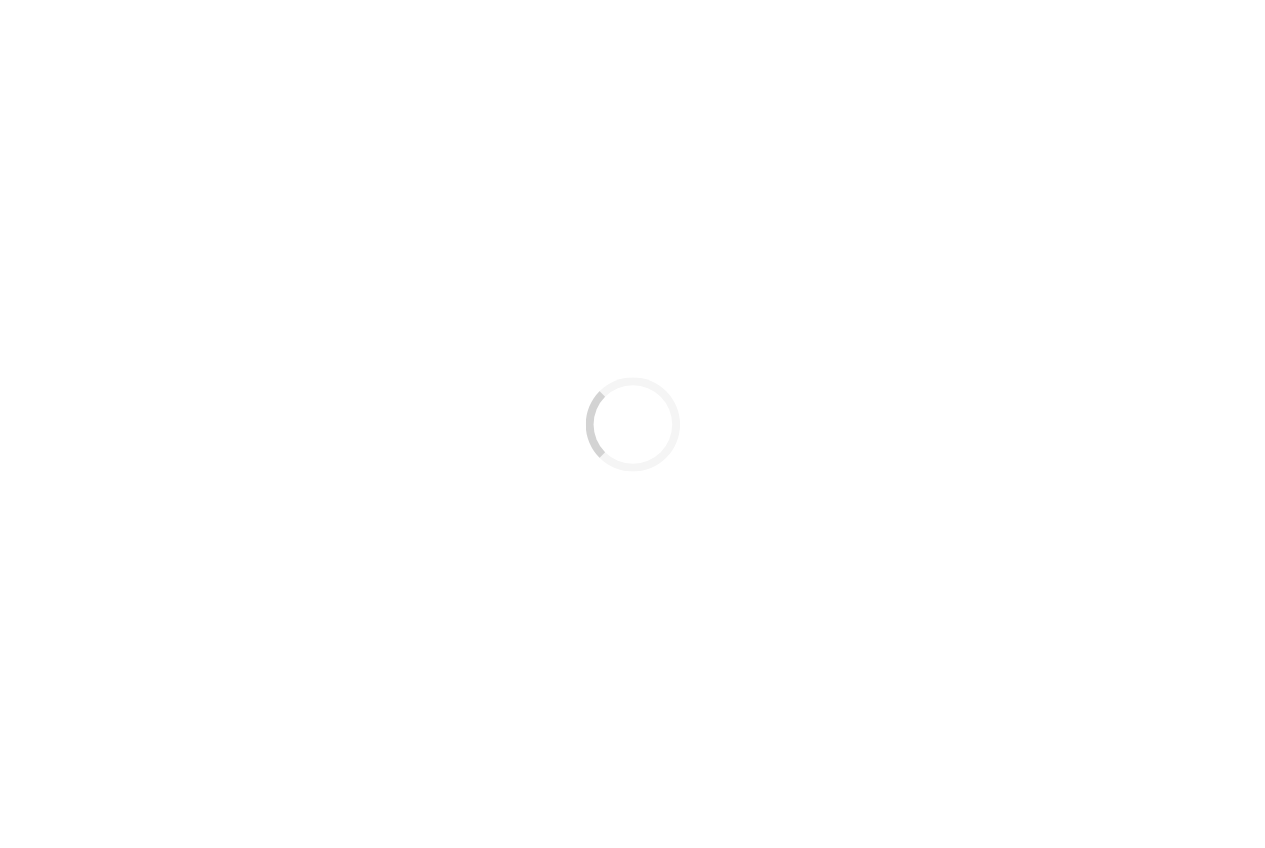 scroll, scrollTop: 0, scrollLeft: 0, axis: both 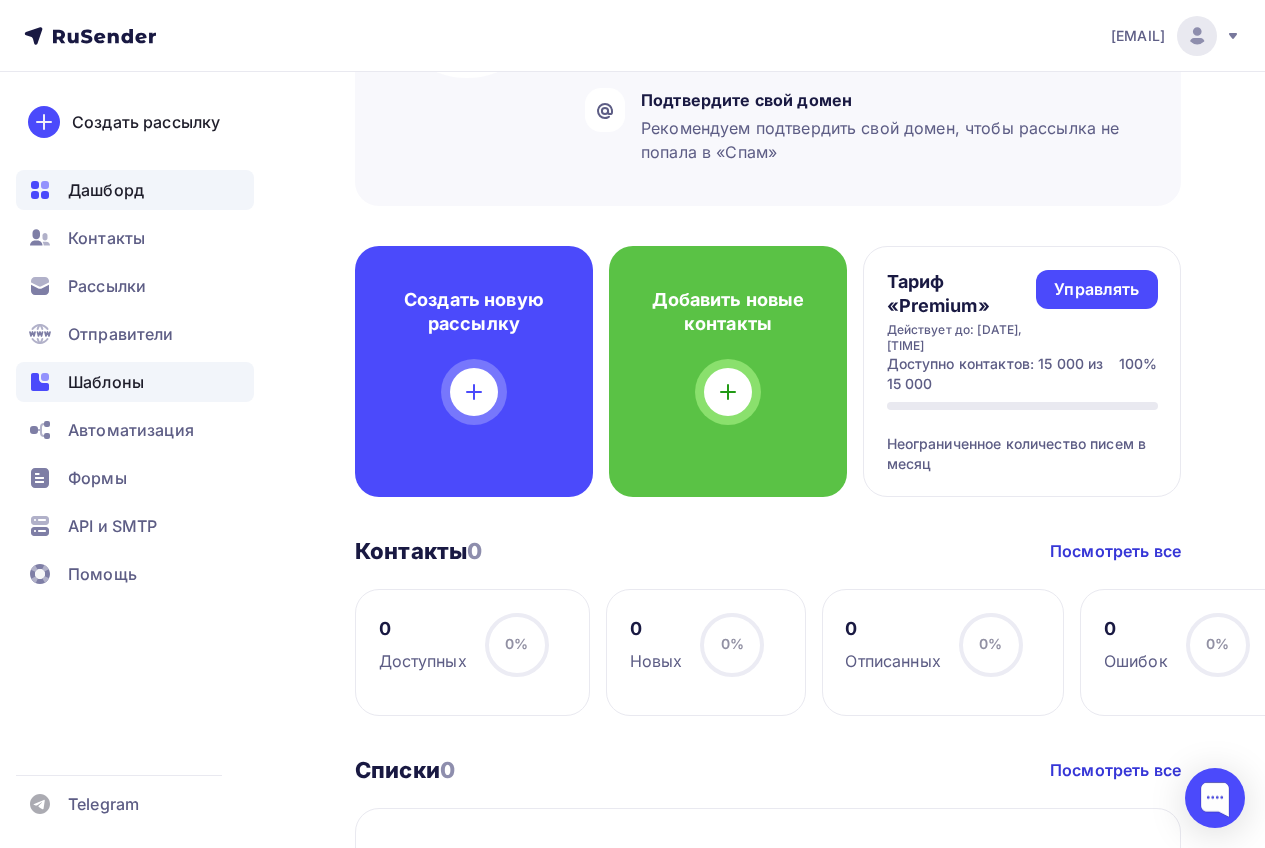 click on "Шаблоны" at bounding box center (106, 382) 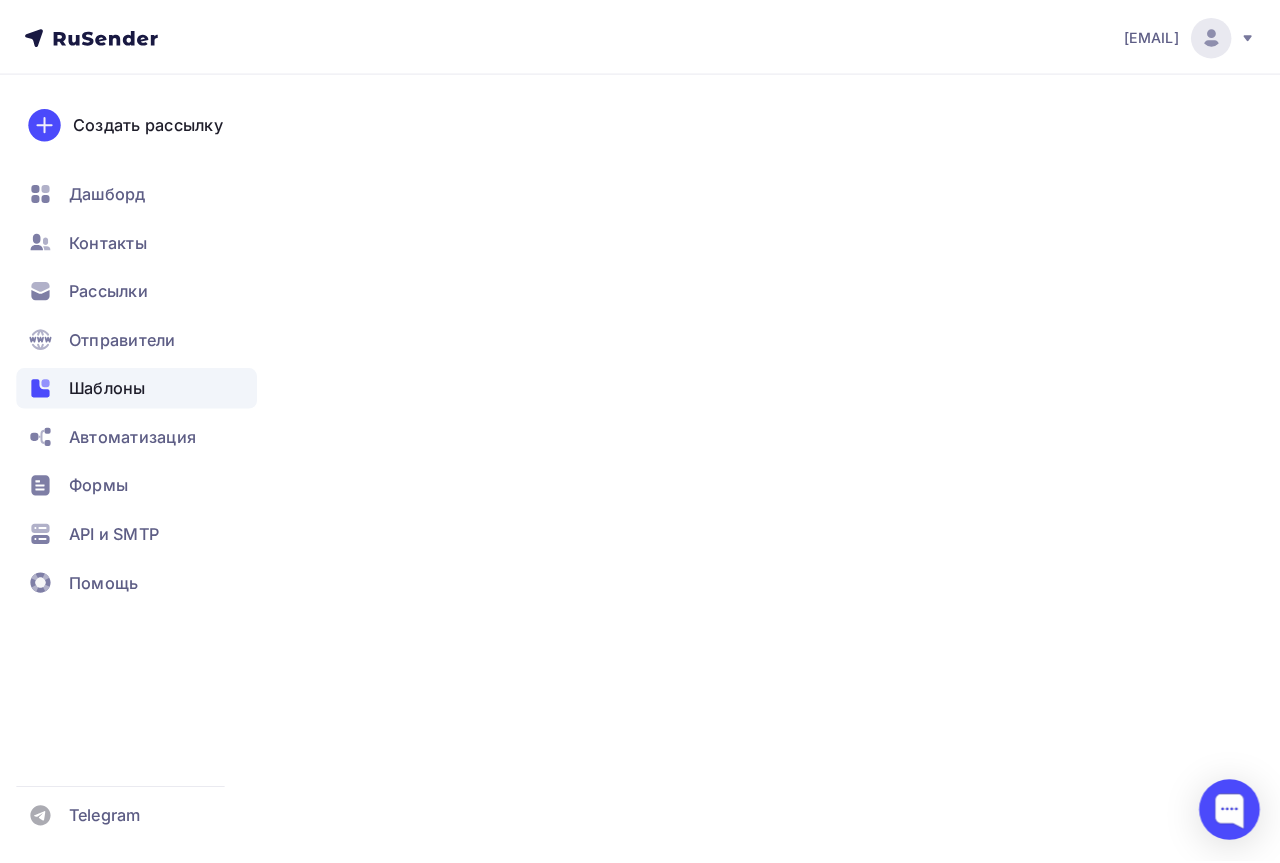 scroll, scrollTop: 0, scrollLeft: 0, axis: both 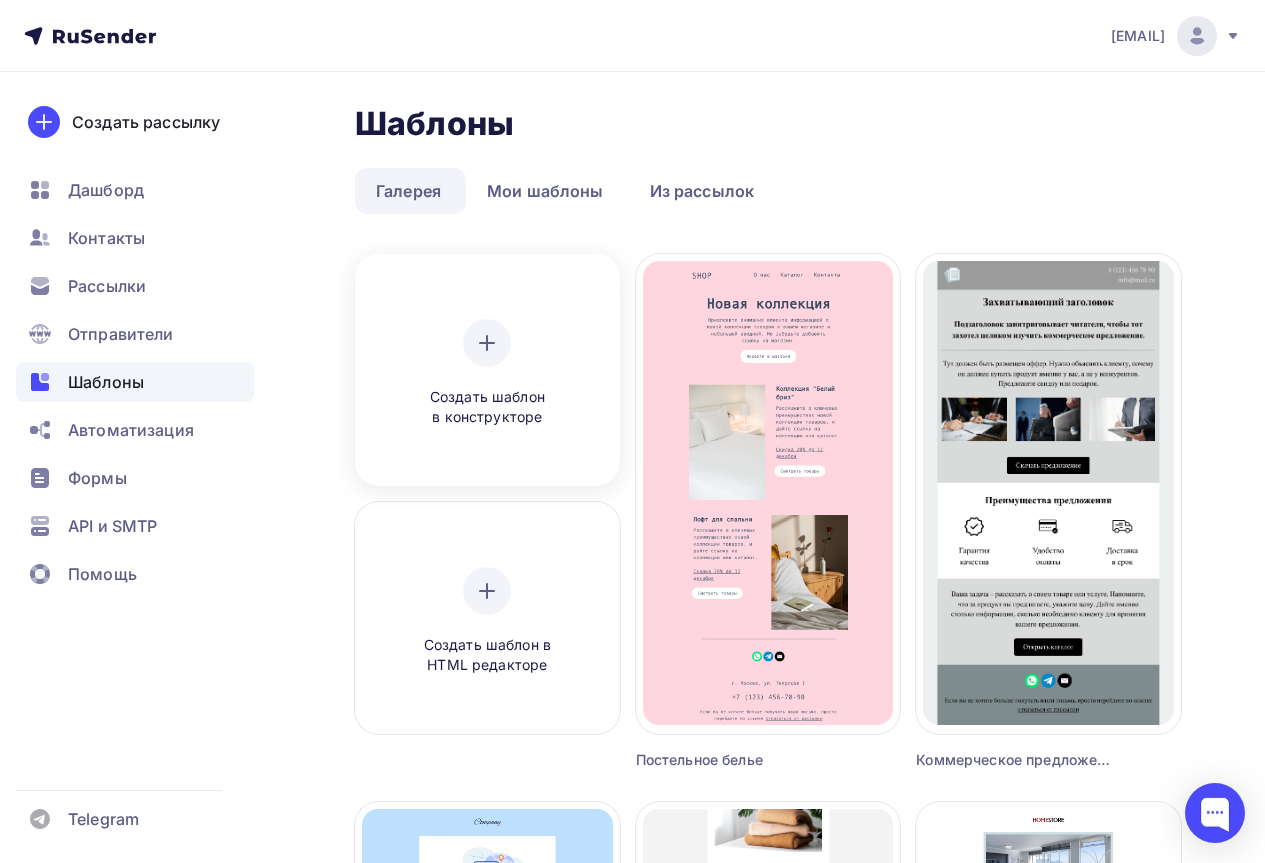 click at bounding box center (487, 343) 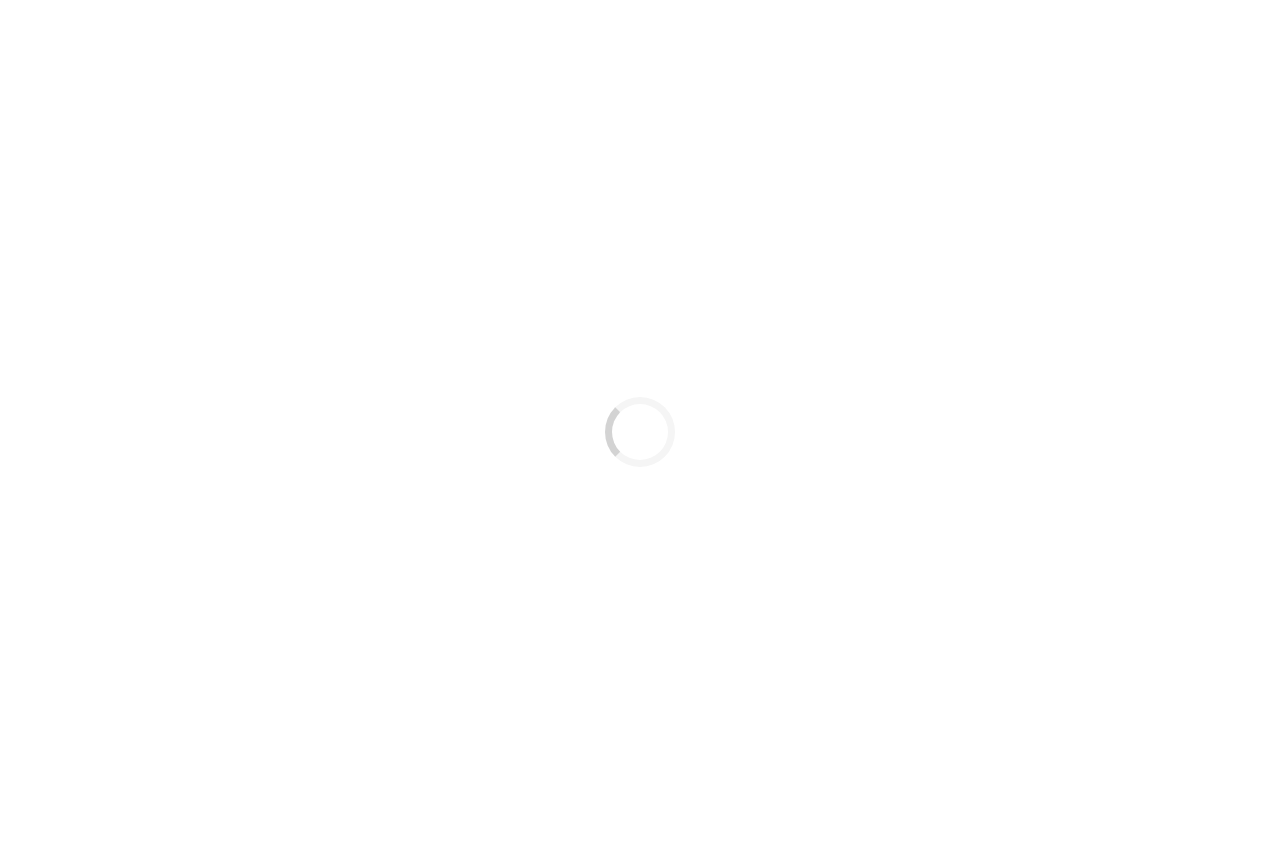 scroll, scrollTop: 0, scrollLeft: 0, axis: both 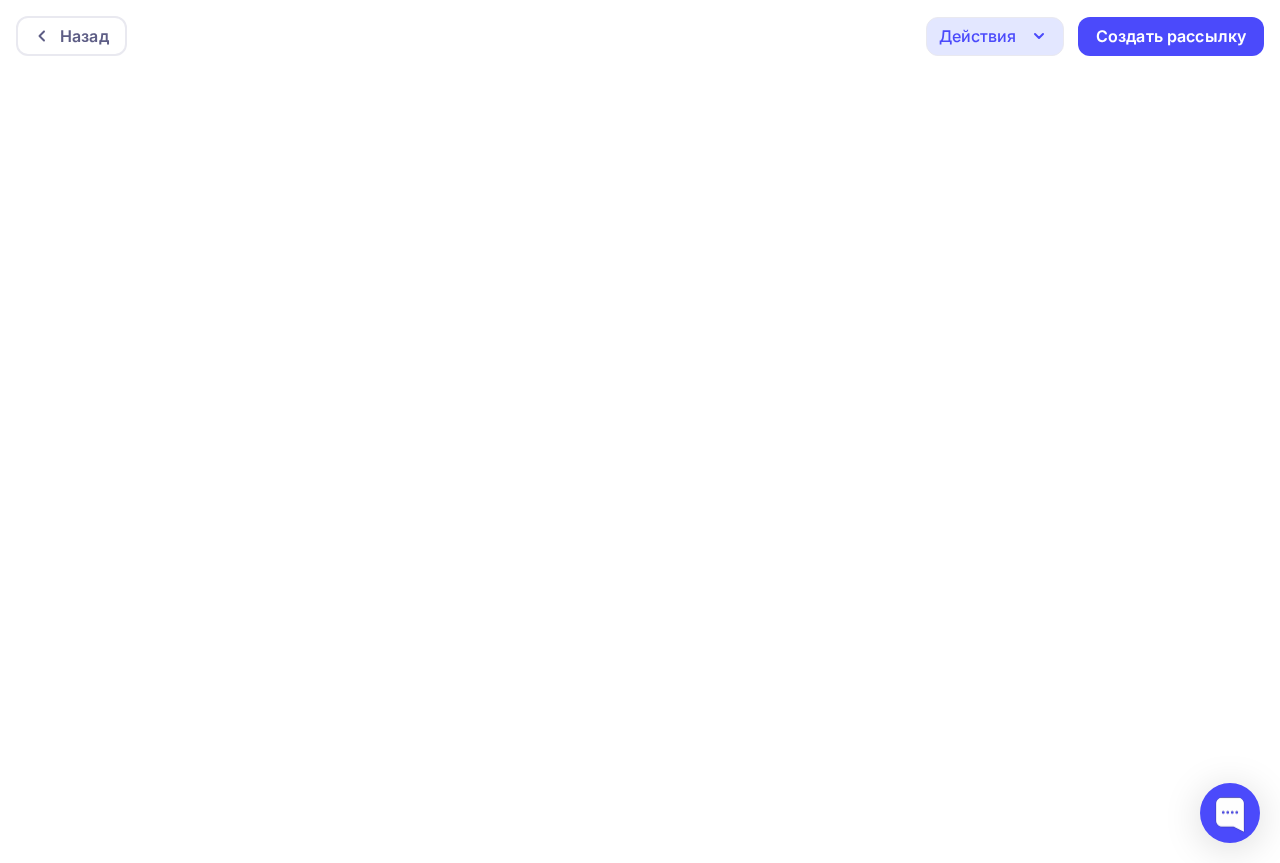 click at bounding box center [640, 467] 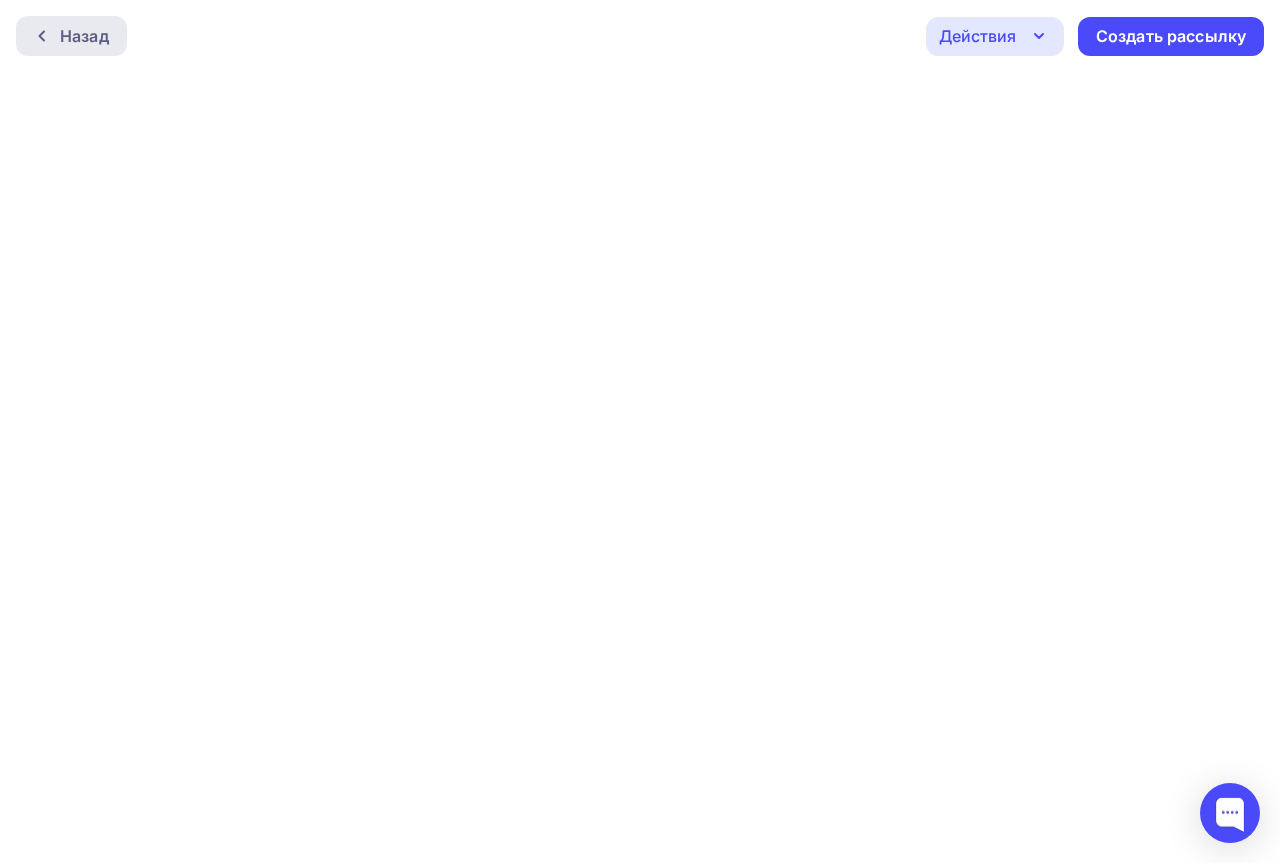 click on "Назад" at bounding box center (71, 36) 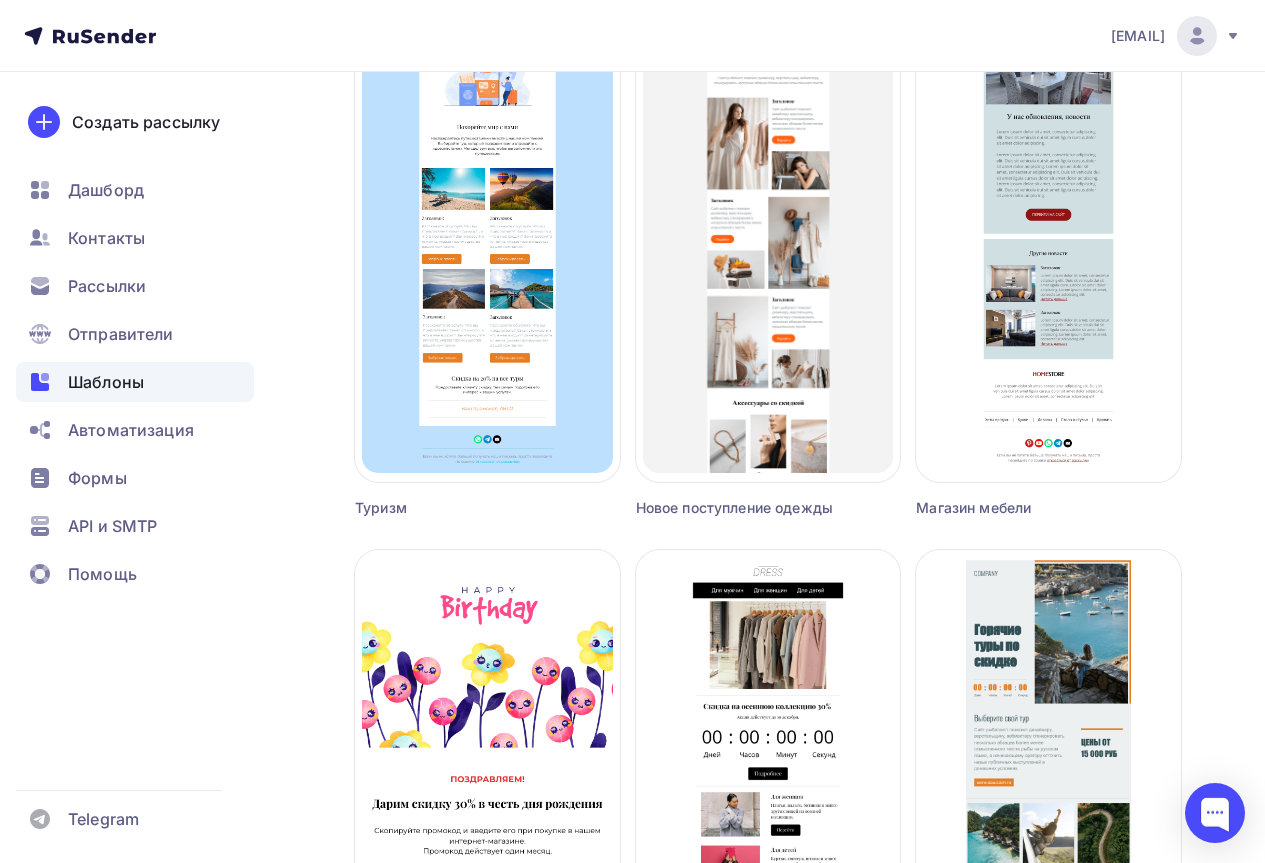 scroll, scrollTop: 300, scrollLeft: 0, axis: vertical 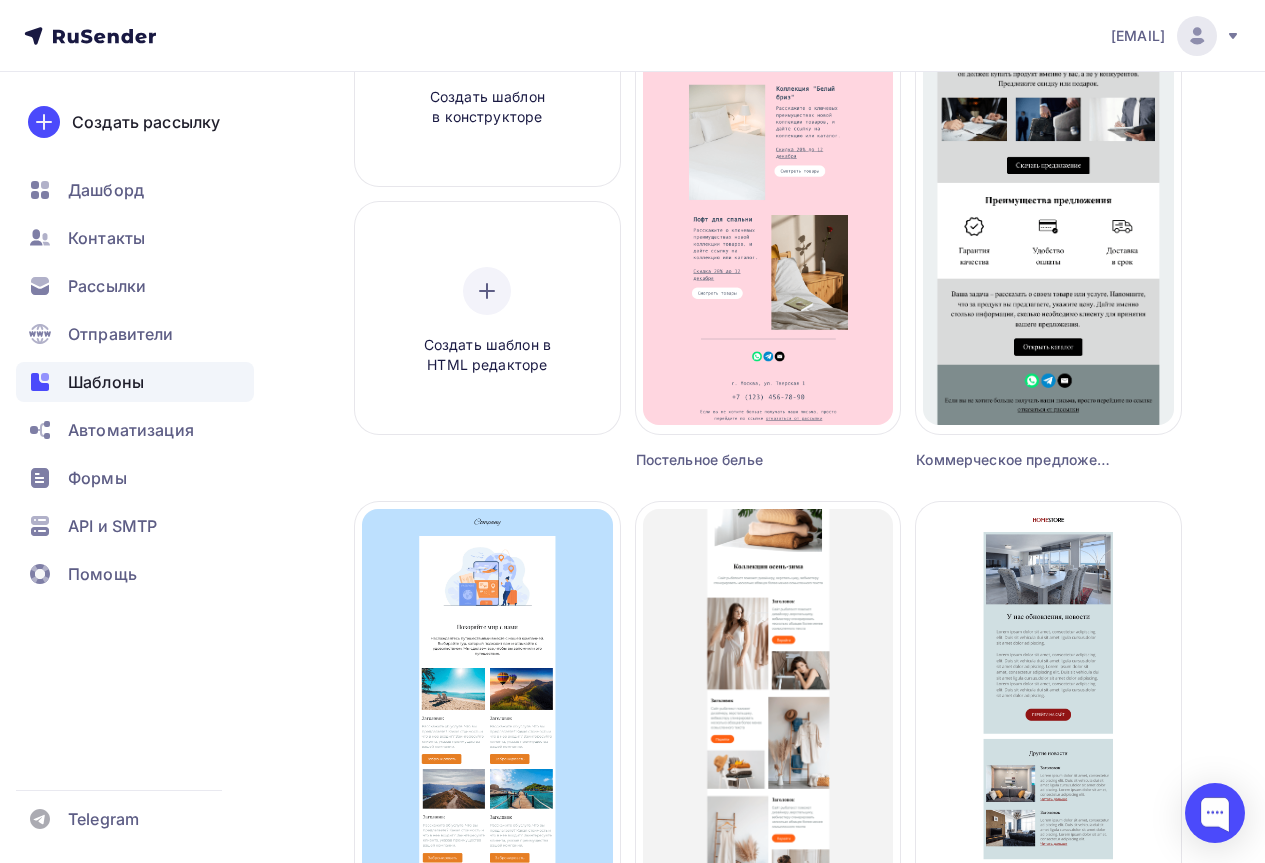 click on "Шаблоны   Шаблоны   Галерея
Мои шаблоны
Из рассылок
Создать шаблон в конструкторе                     Создать шаблон в HTML редакторе             Создать рассылку                 Постельное белье   Создать рассылку                 Коммерческое предложение   Создать рассылку                 Туризм   Создать рассылку                 Новое поступление одежды   Создать рассылку                 Магазин мебели   Создать рассылку                 День рождения   Создать рассылку                 Распродажа одежды   Создать рассылку                 Туристическое предложение   Создать рассылку                   Создать рассылку" at bounding box center (632, 1055) 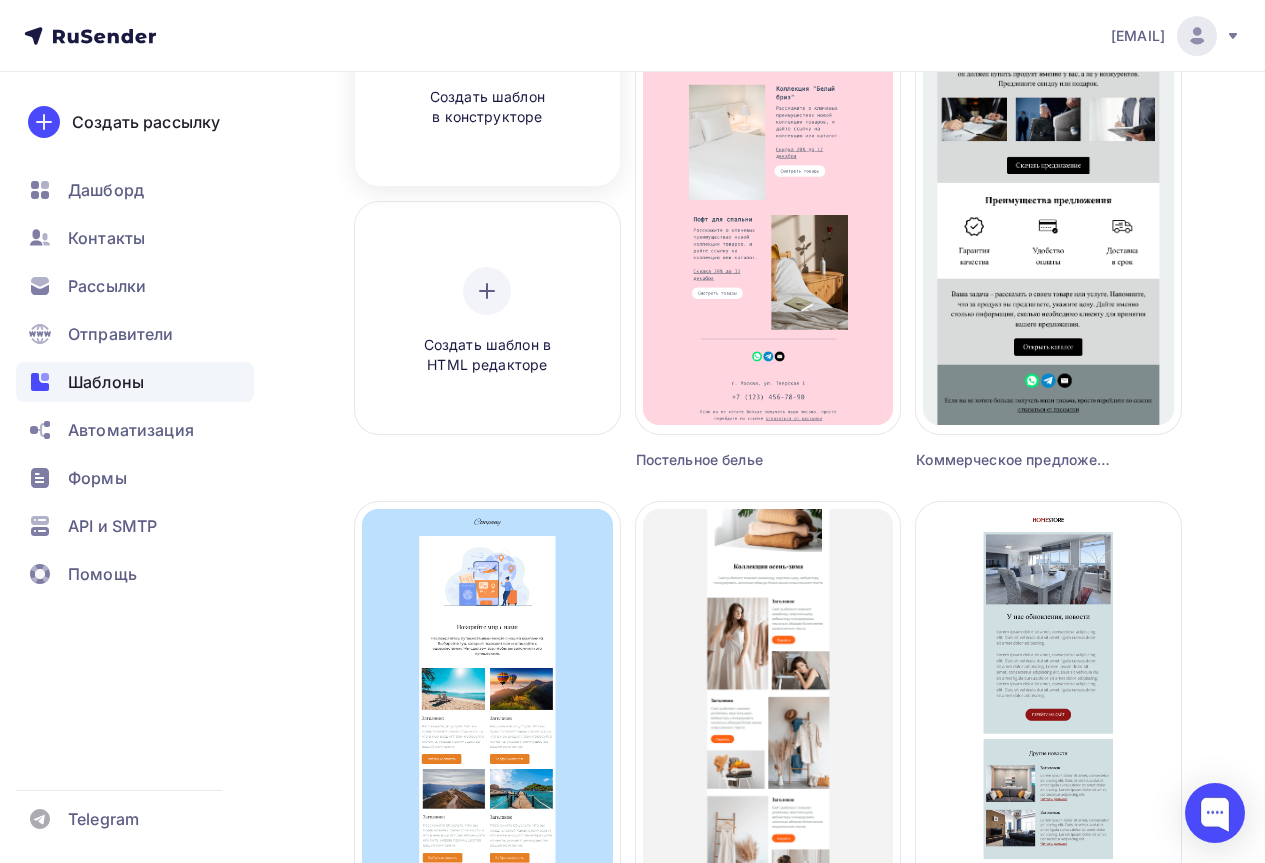 click on "Создать шаблон в конструкторе" at bounding box center (487, 73) 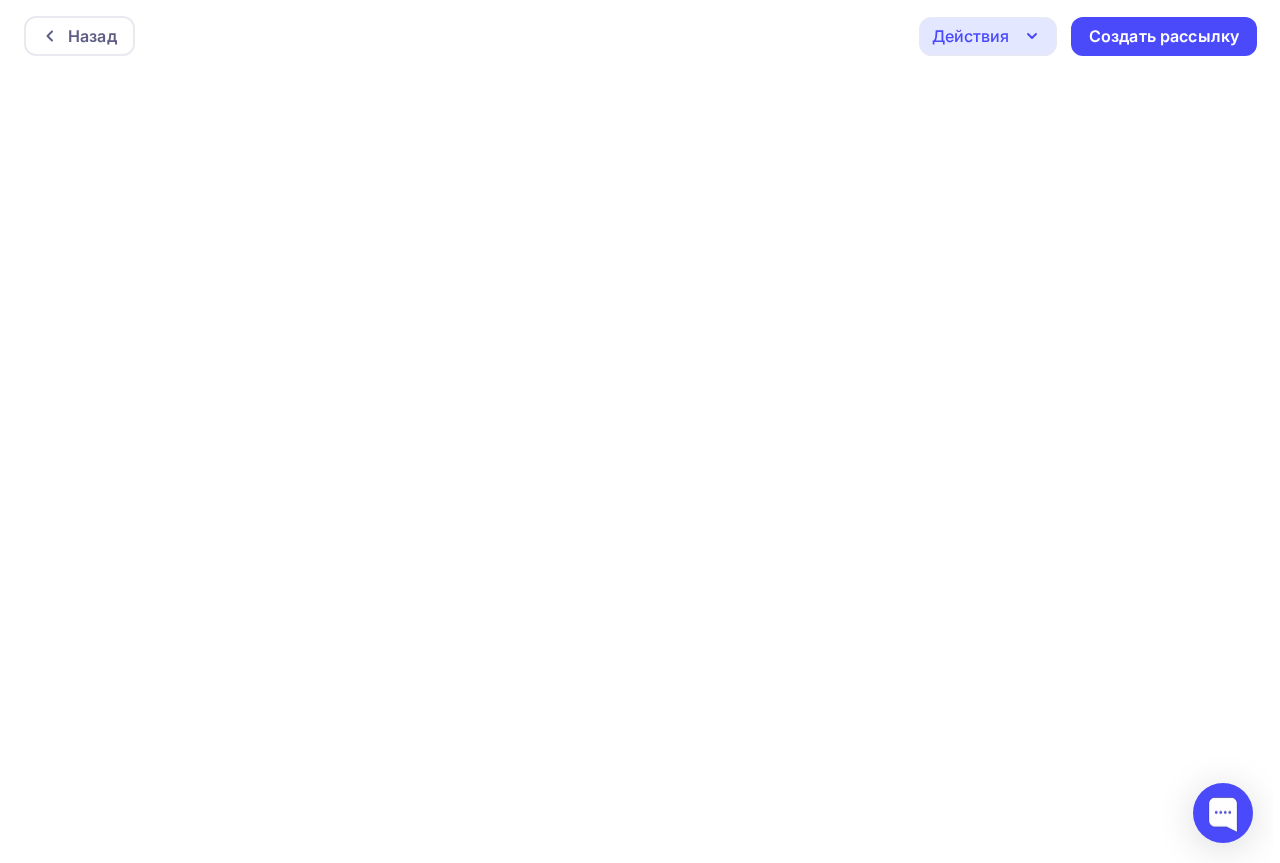 scroll, scrollTop: 0, scrollLeft: 0, axis: both 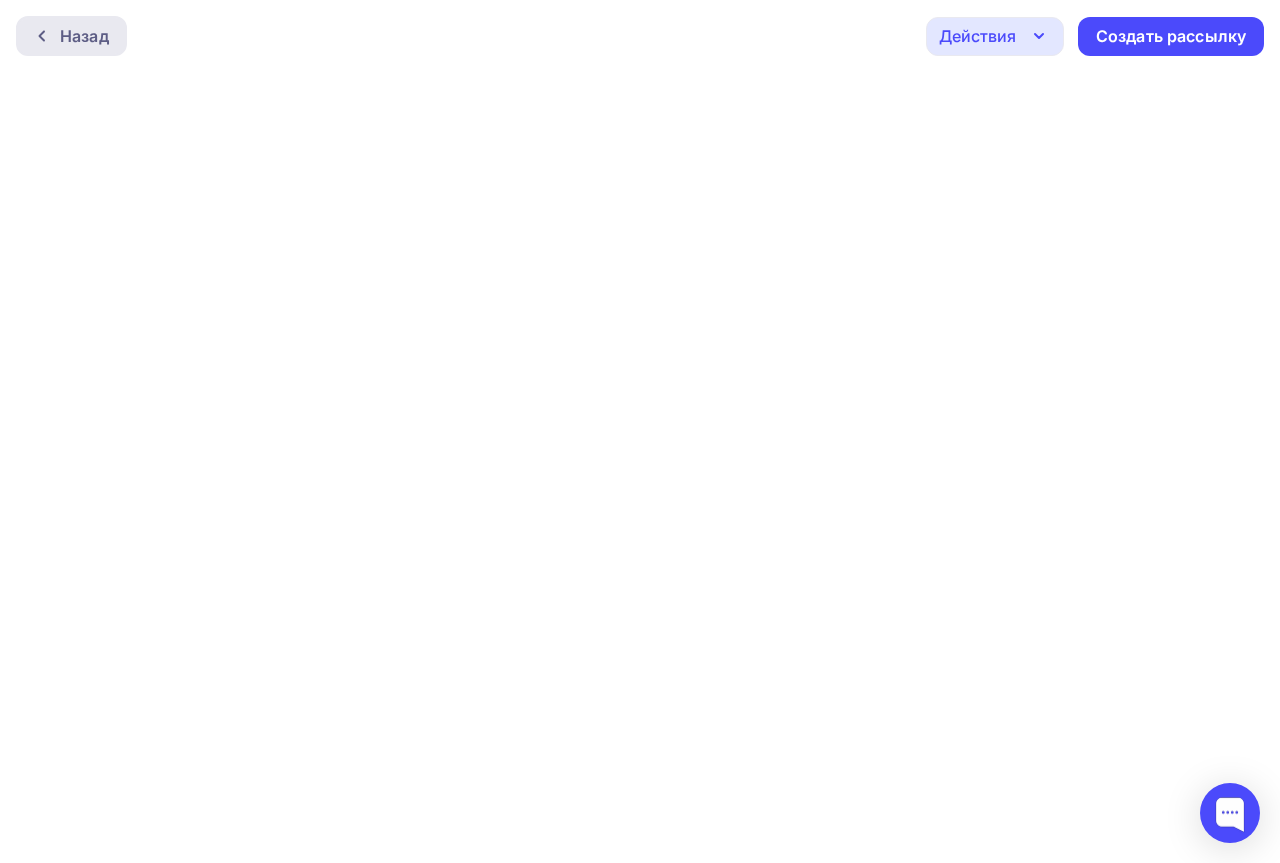 click on "Назад" at bounding box center (84, 36) 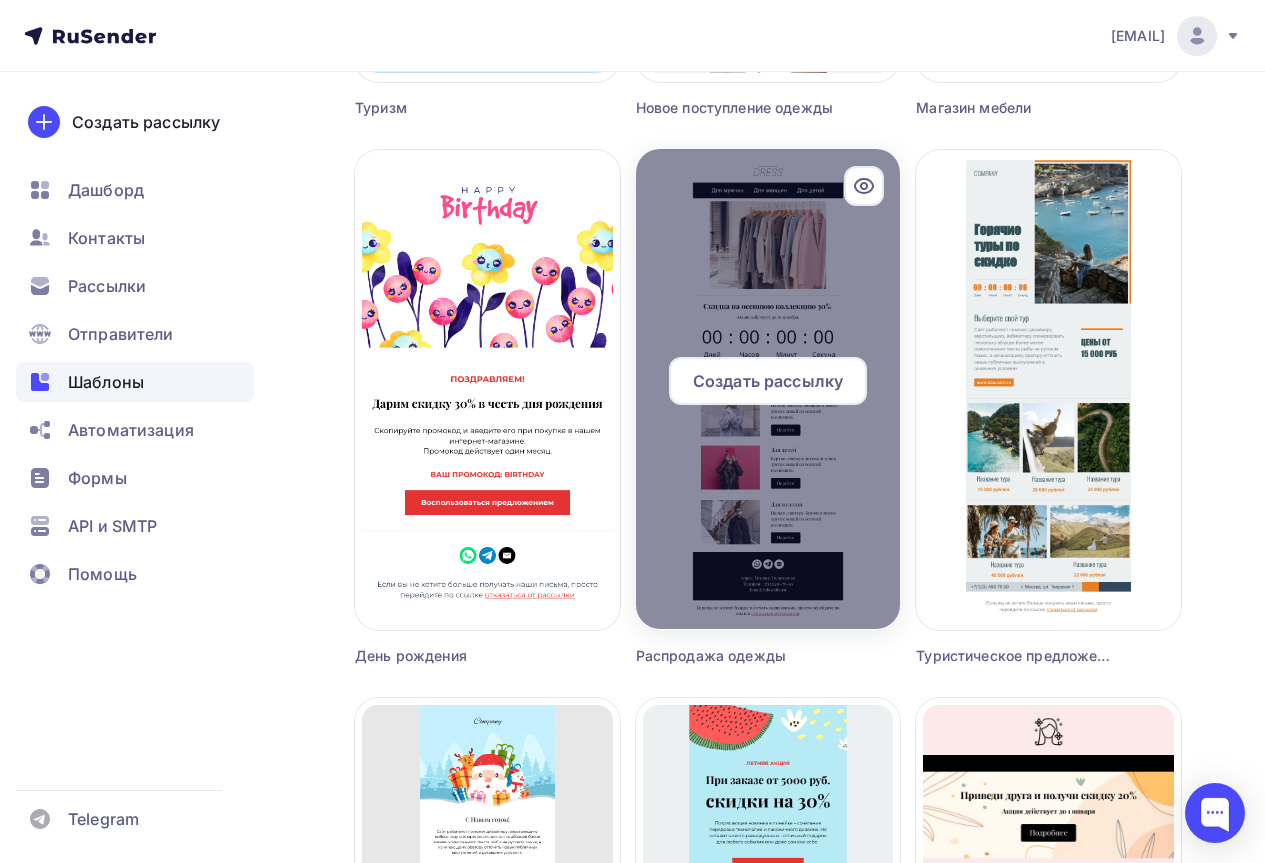 scroll, scrollTop: 1776, scrollLeft: 0, axis: vertical 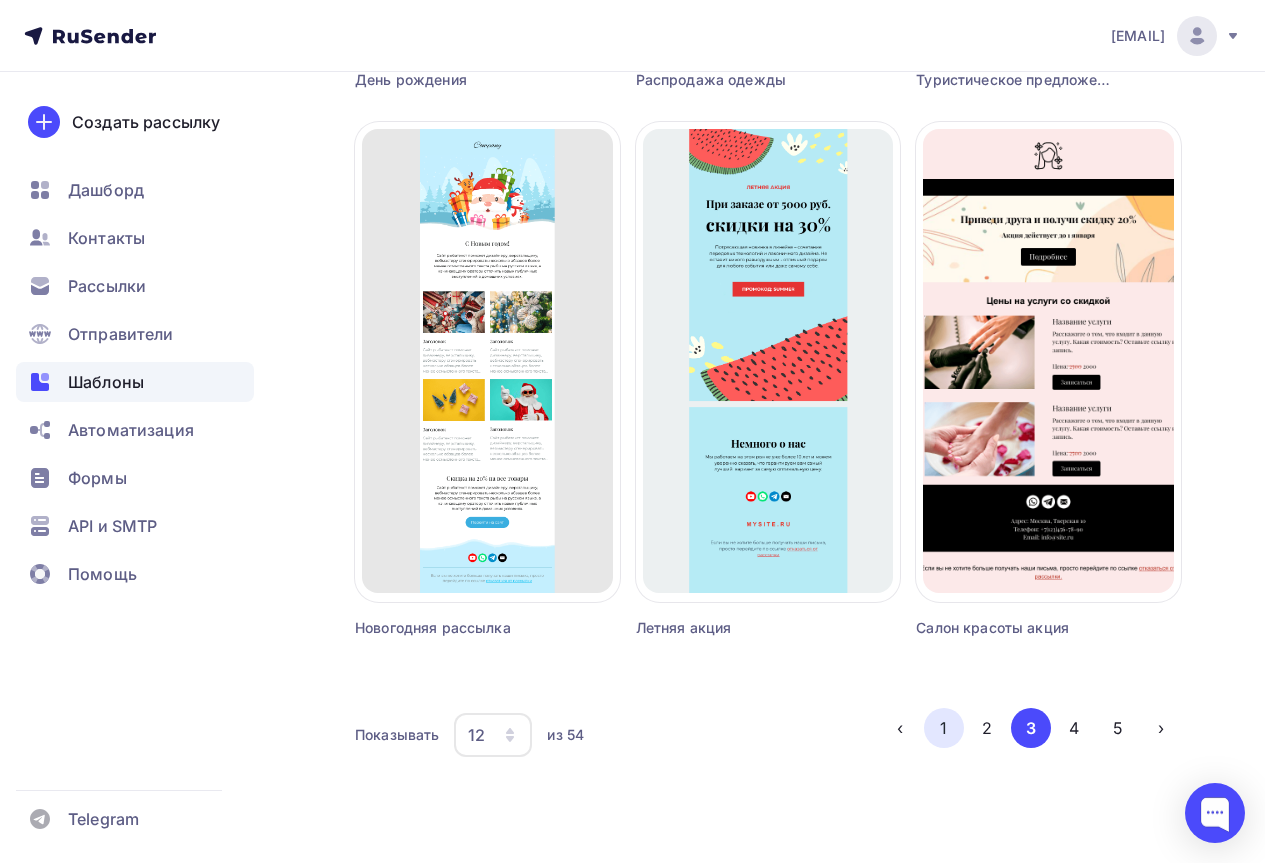 click on "1" at bounding box center [944, 728] 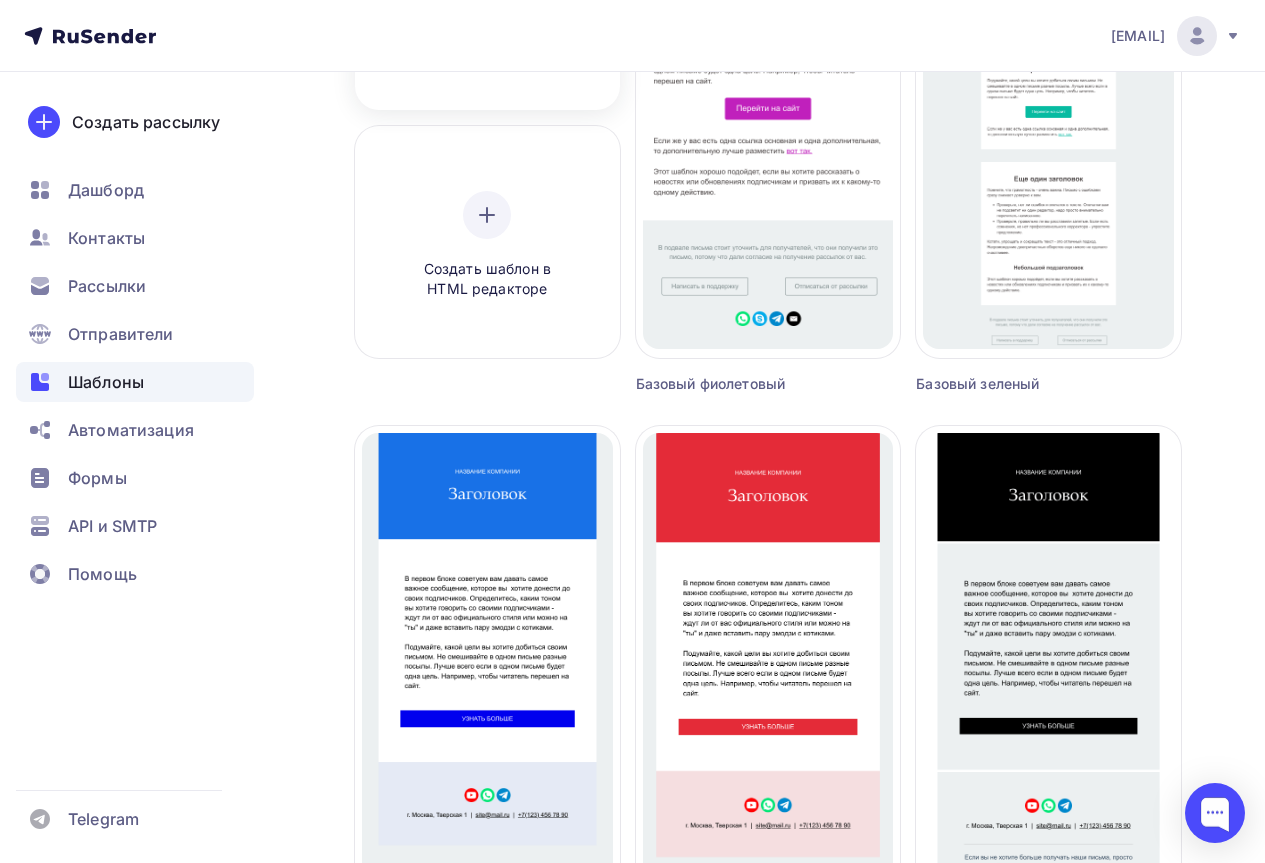 scroll, scrollTop: 76, scrollLeft: 0, axis: vertical 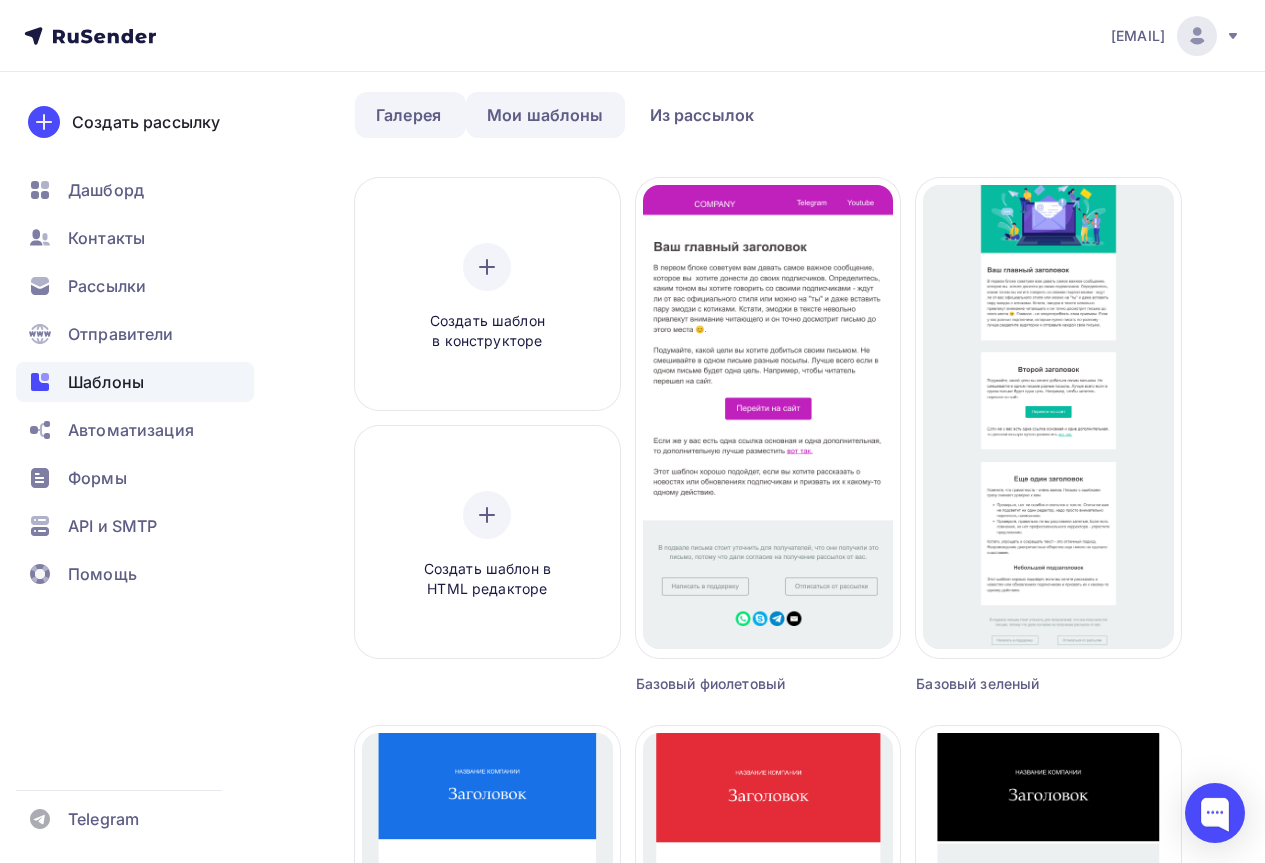 click on "Мои шаблоны" at bounding box center (408, 115) 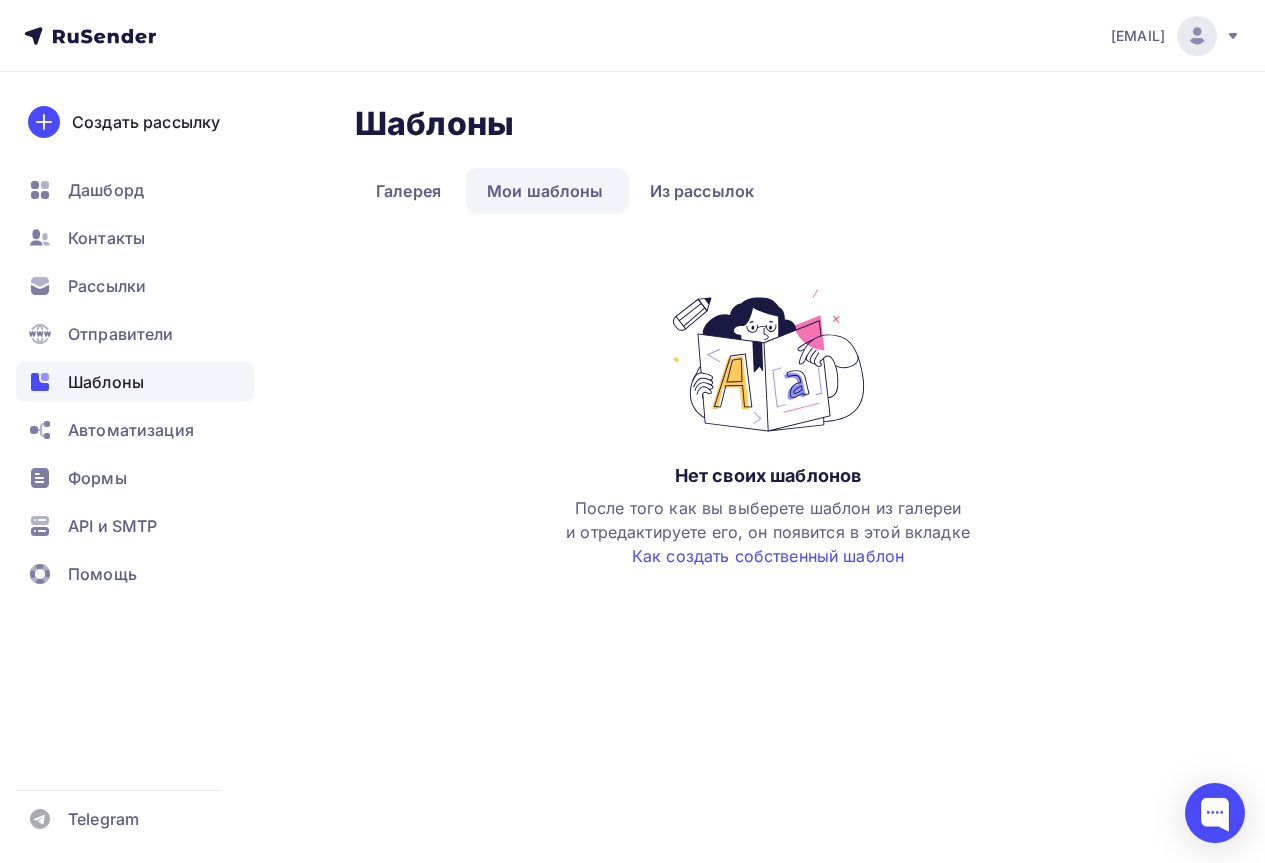 scroll, scrollTop: 0, scrollLeft: 0, axis: both 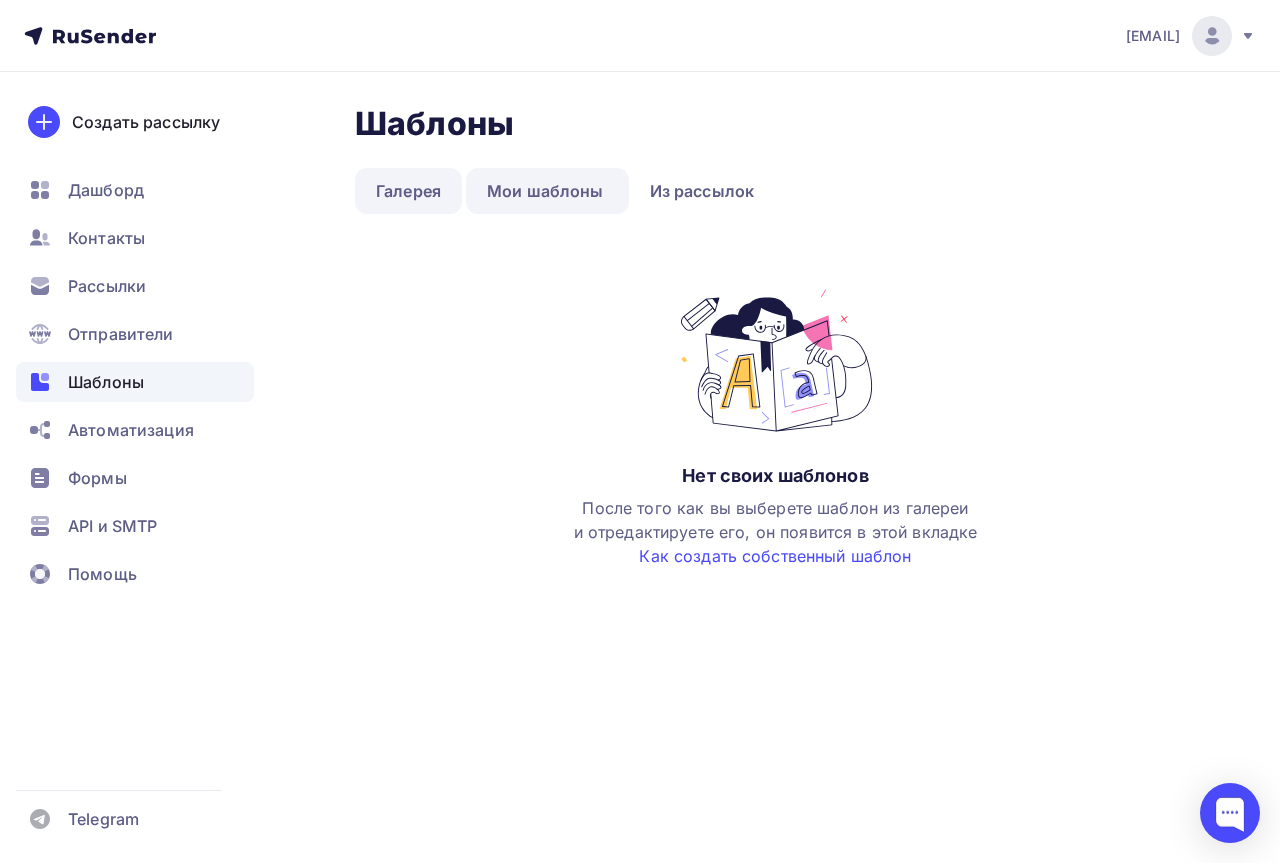 click on "Галерея" at bounding box center [408, 191] 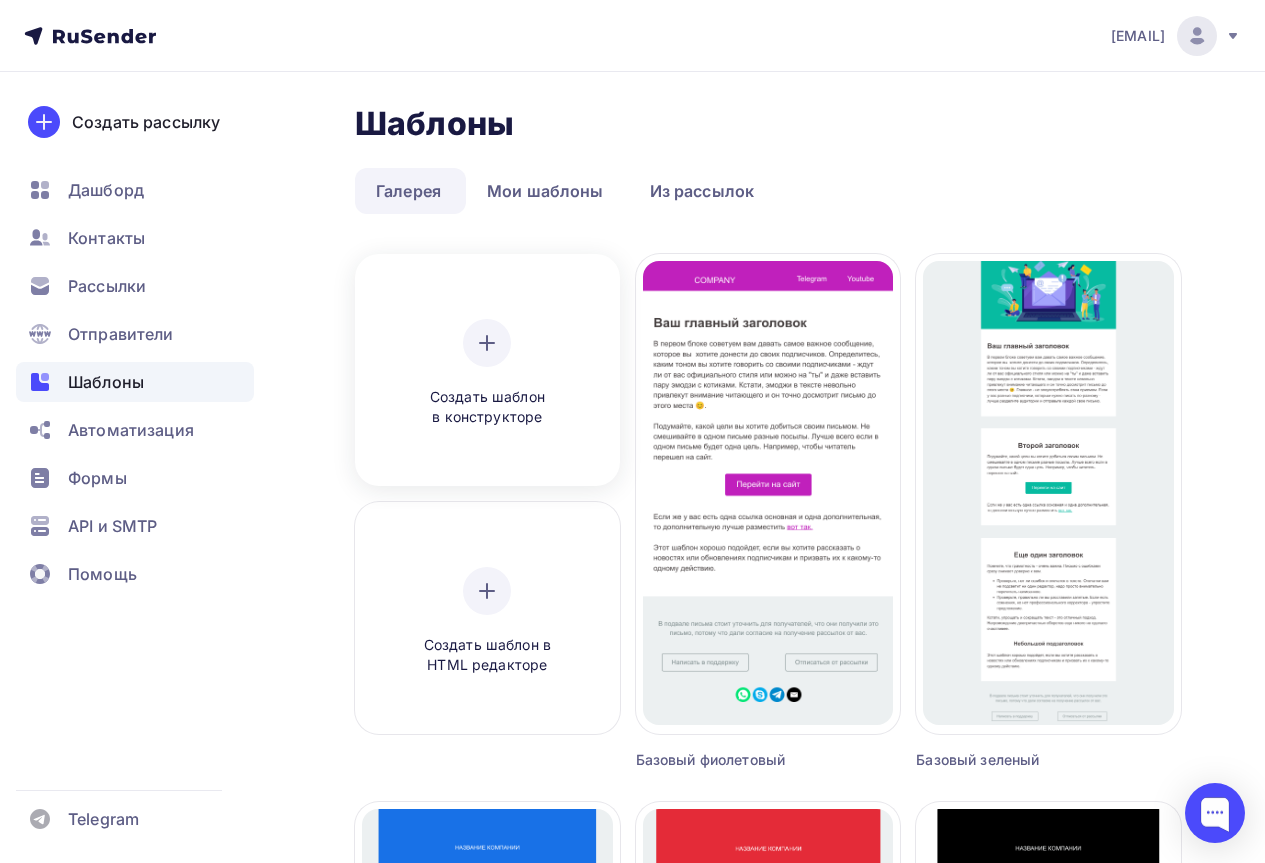 click at bounding box center [487, 343] 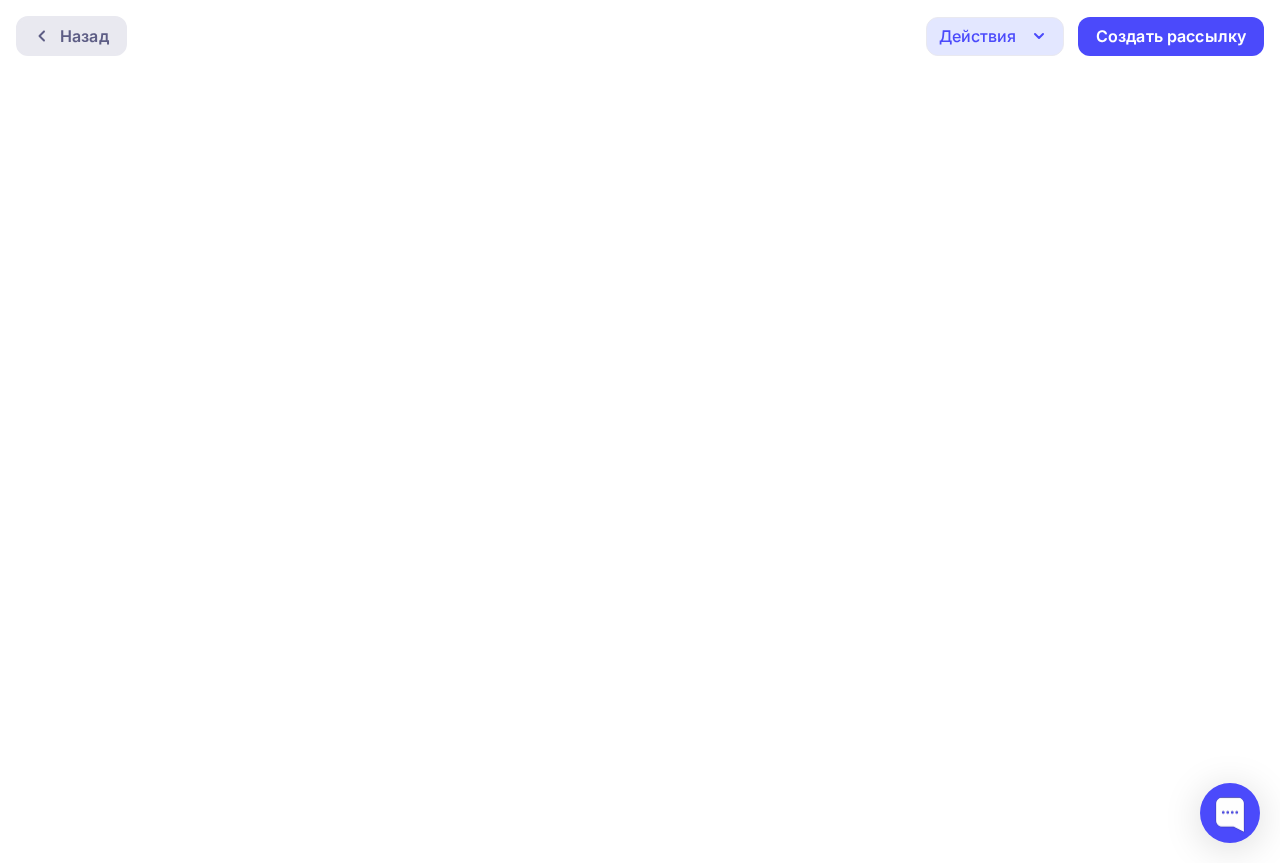 click on "Назад" at bounding box center (84, 36) 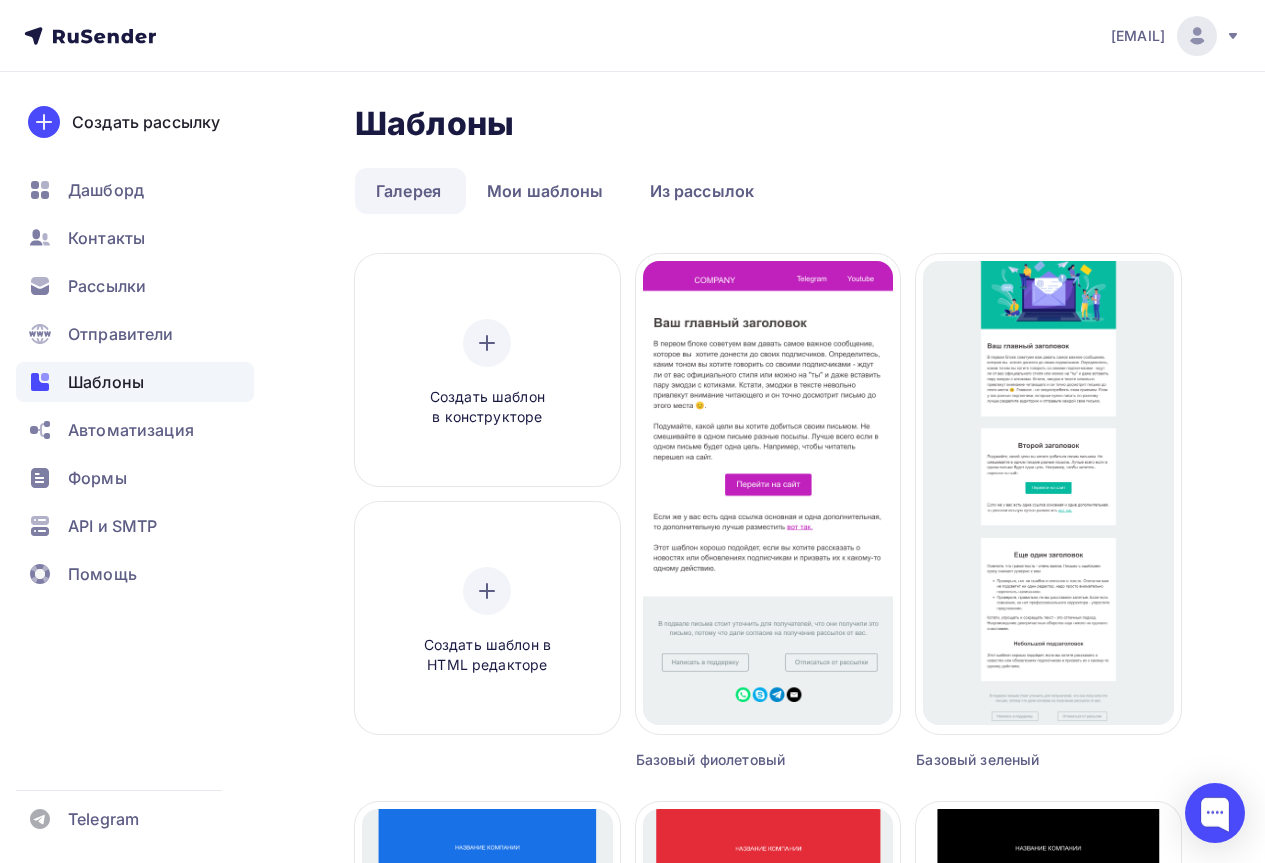 click on "Шаблоны" at bounding box center [106, 382] 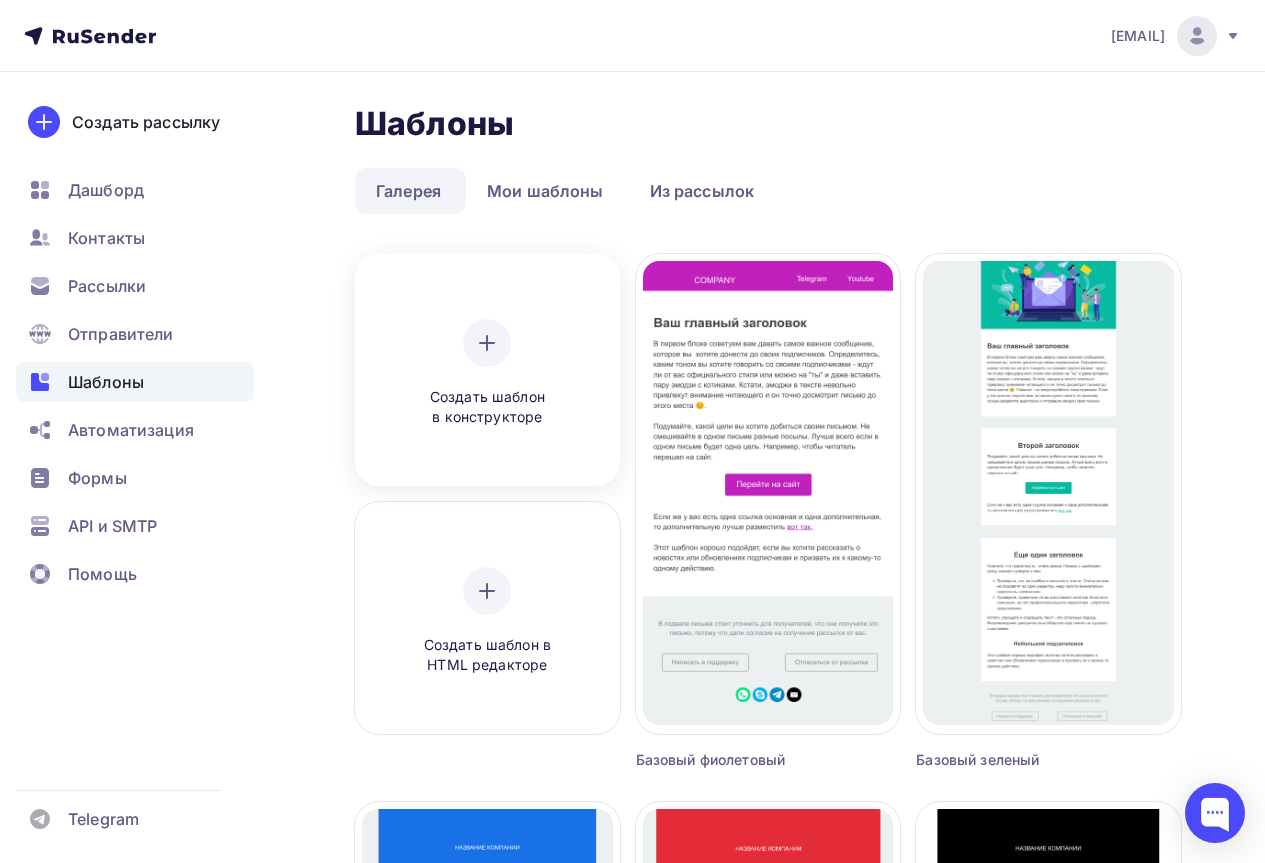 scroll, scrollTop: 400, scrollLeft: 0, axis: vertical 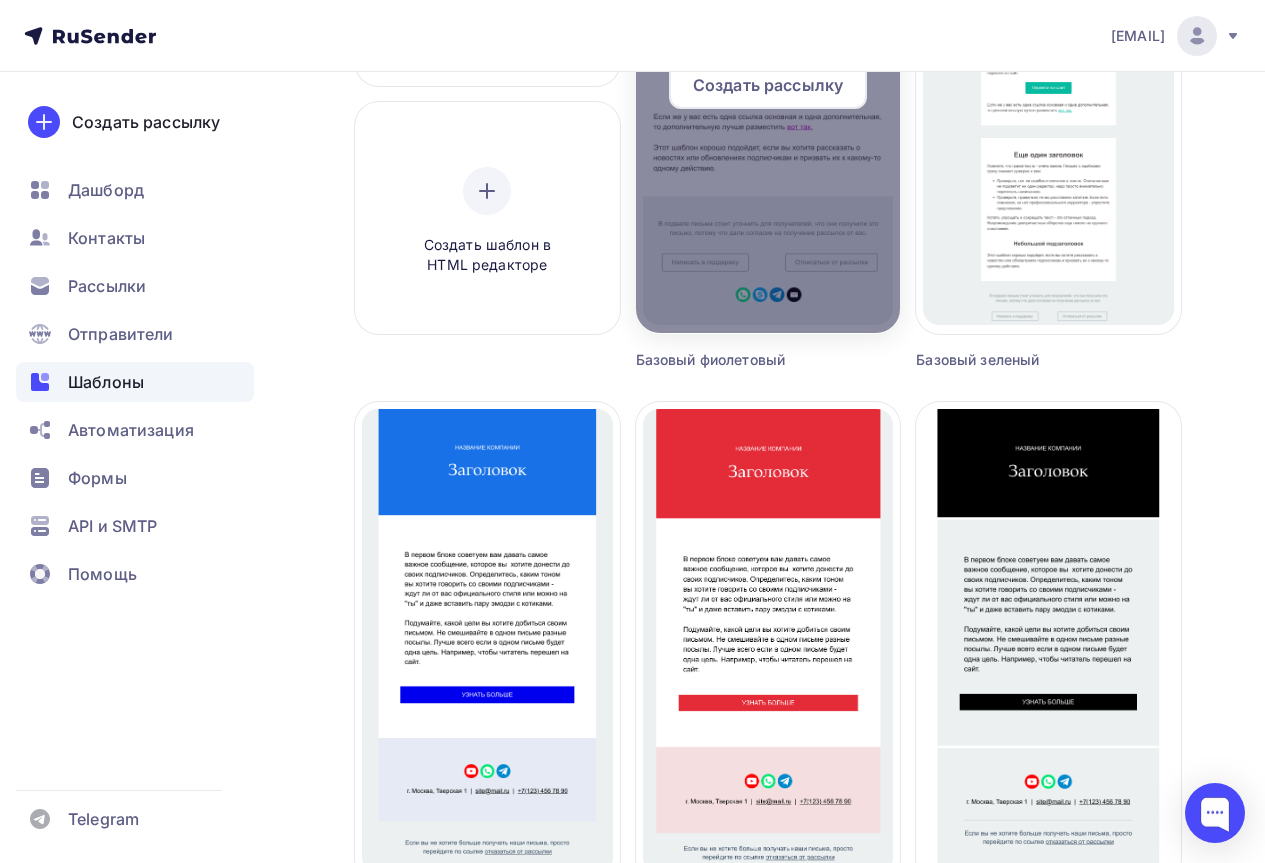 click at bounding box center (768, 93) 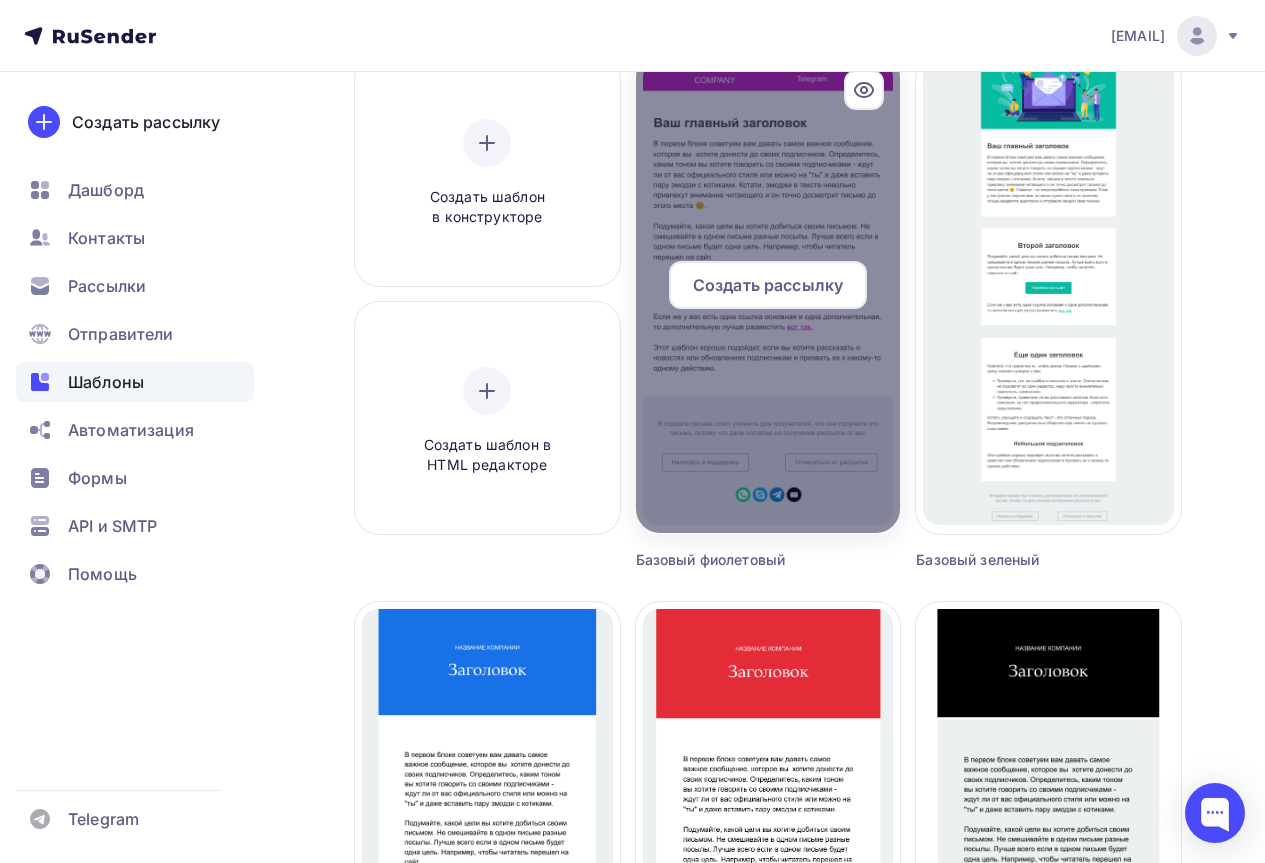 click on "Создать рассылку" at bounding box center [768, 285] 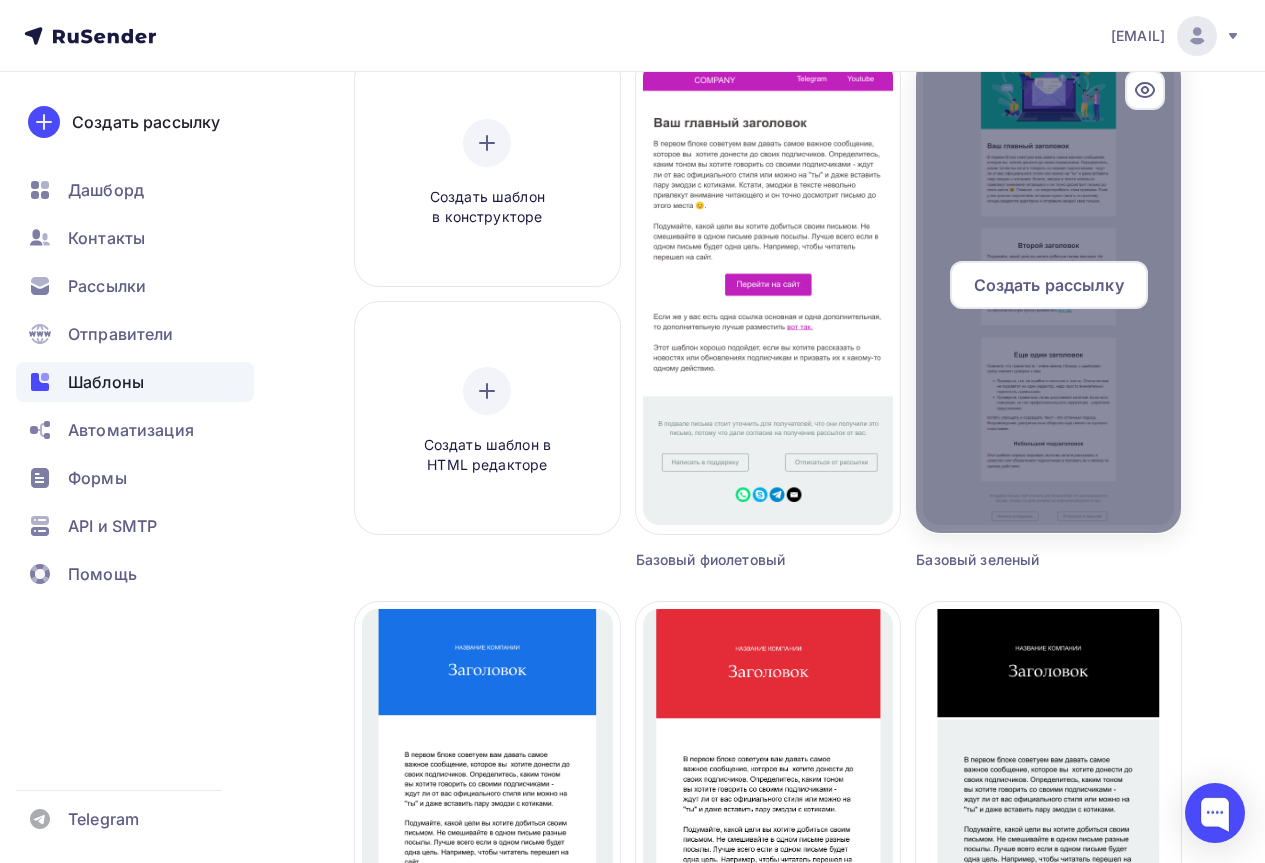click on "Создать рассылку" at bounding box center (768, 285) 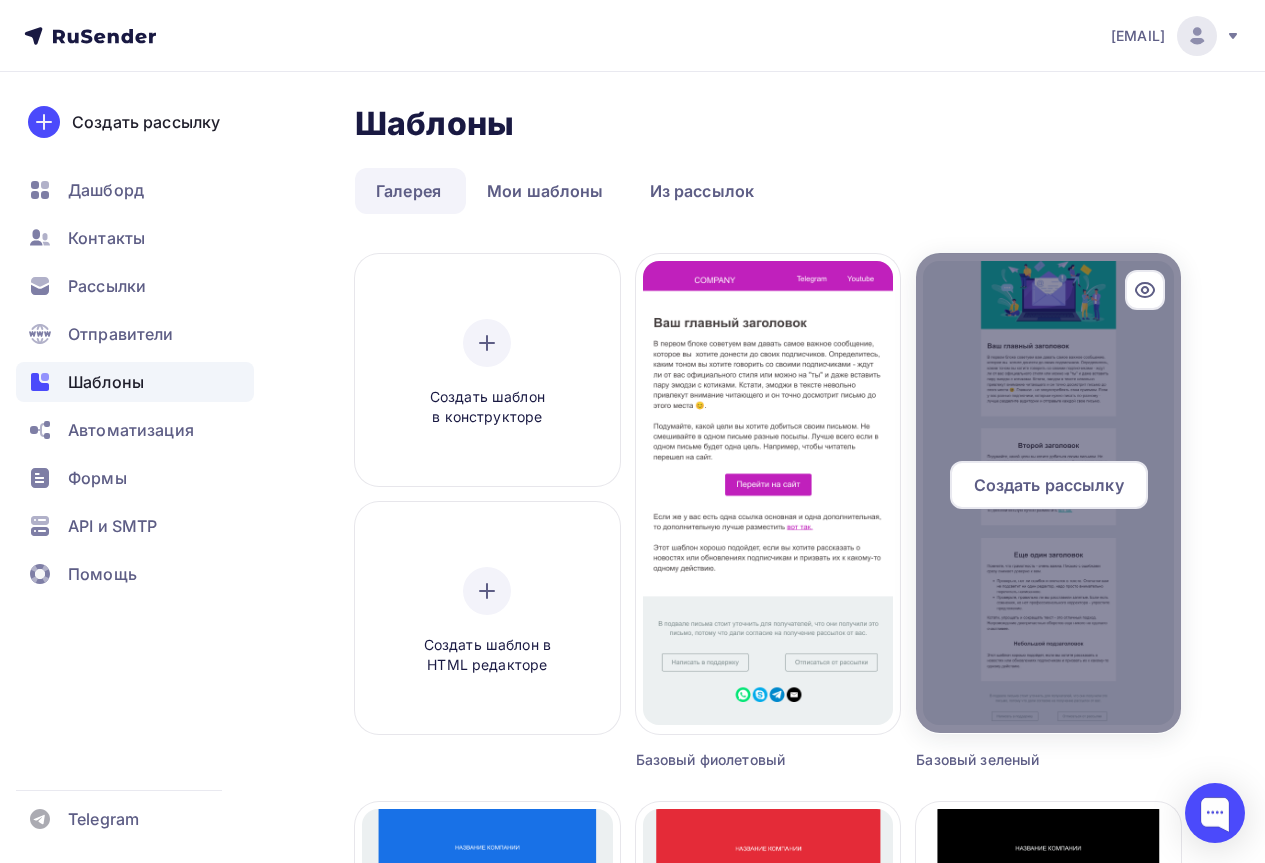 click at bounding box center [864, 280] 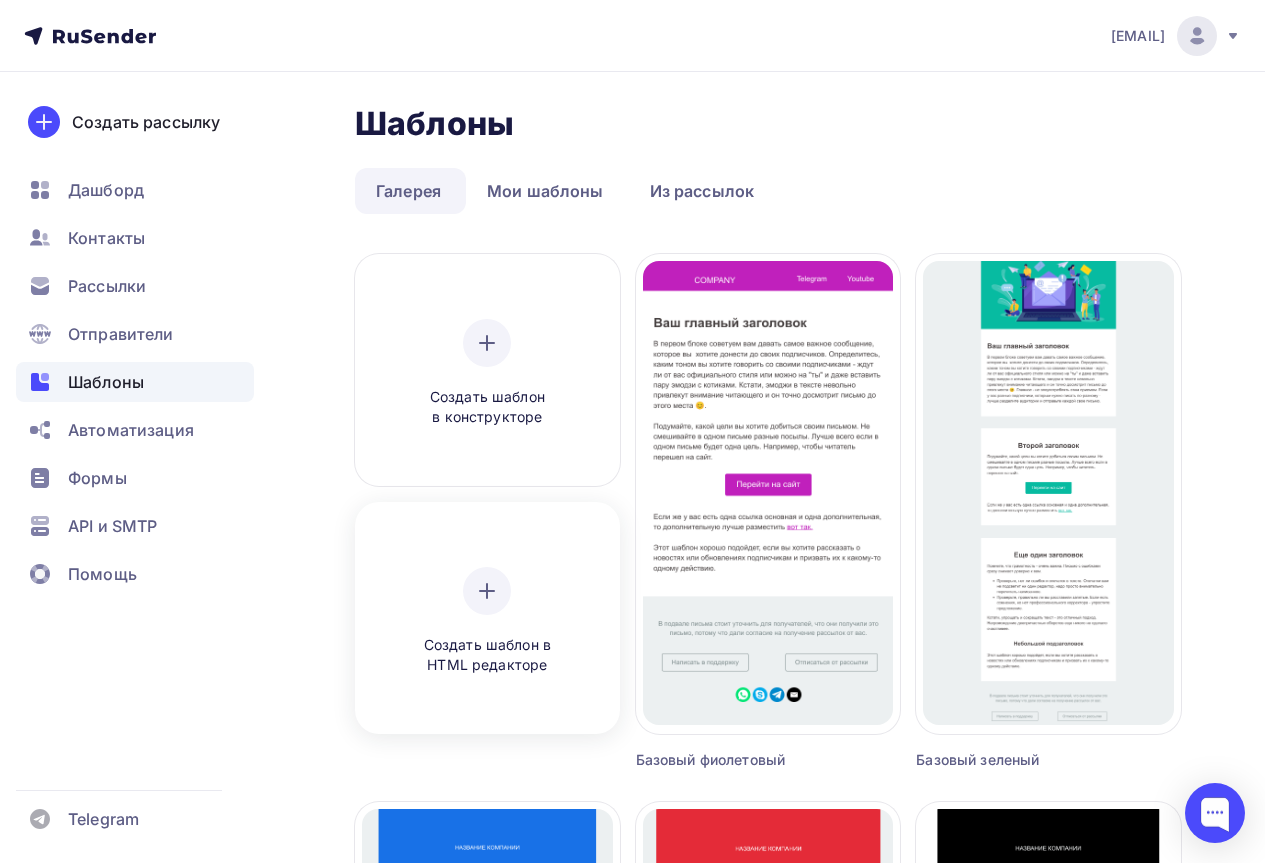 click at bounding box center [487, 343] 